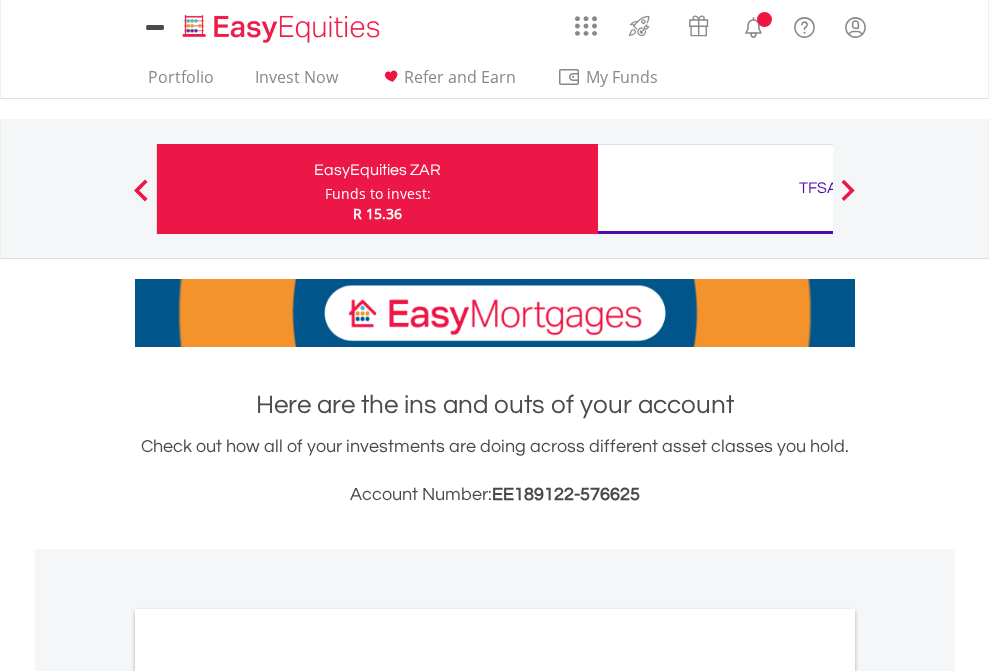 scroll, scrollTop: 0, scrollLeft: 0, axis: both 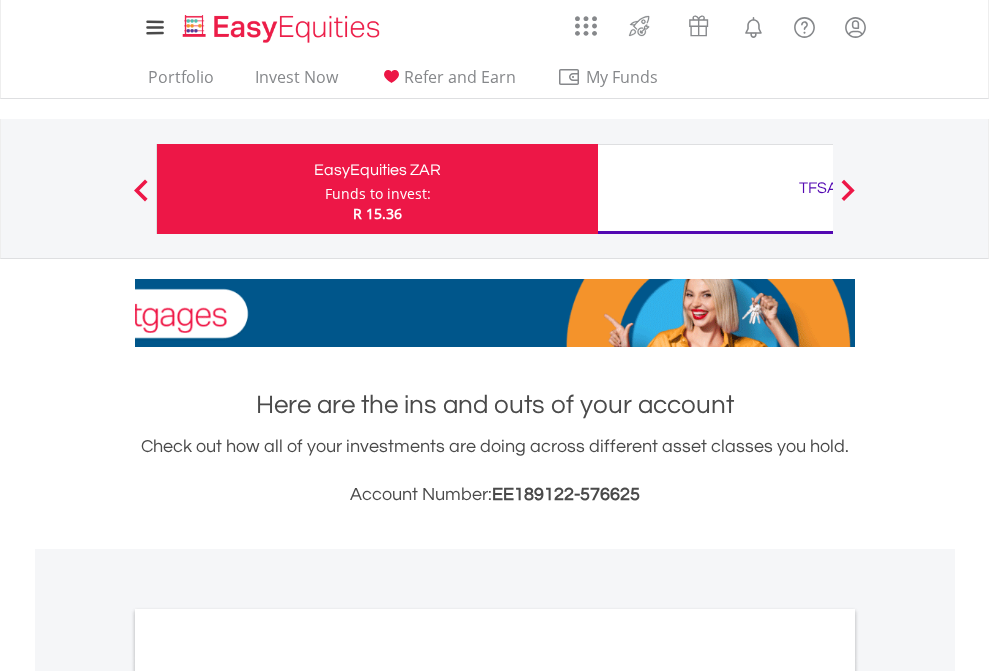 click on "Funds to invest:" at bounding box center (378, 194) 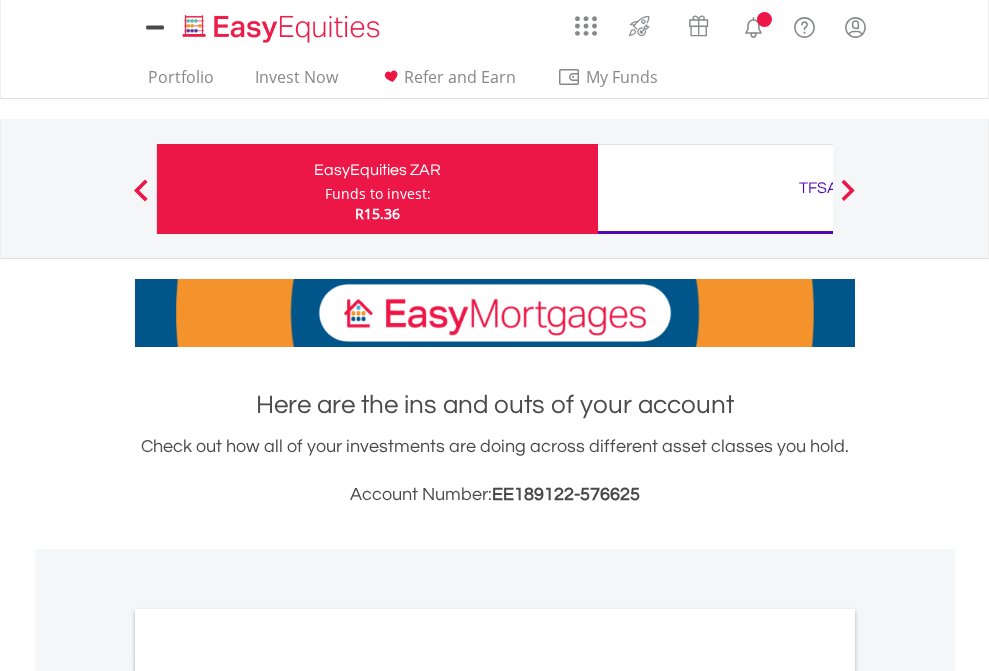 scroll, scrollTop: 0, scrollLeft: 0, axis: both 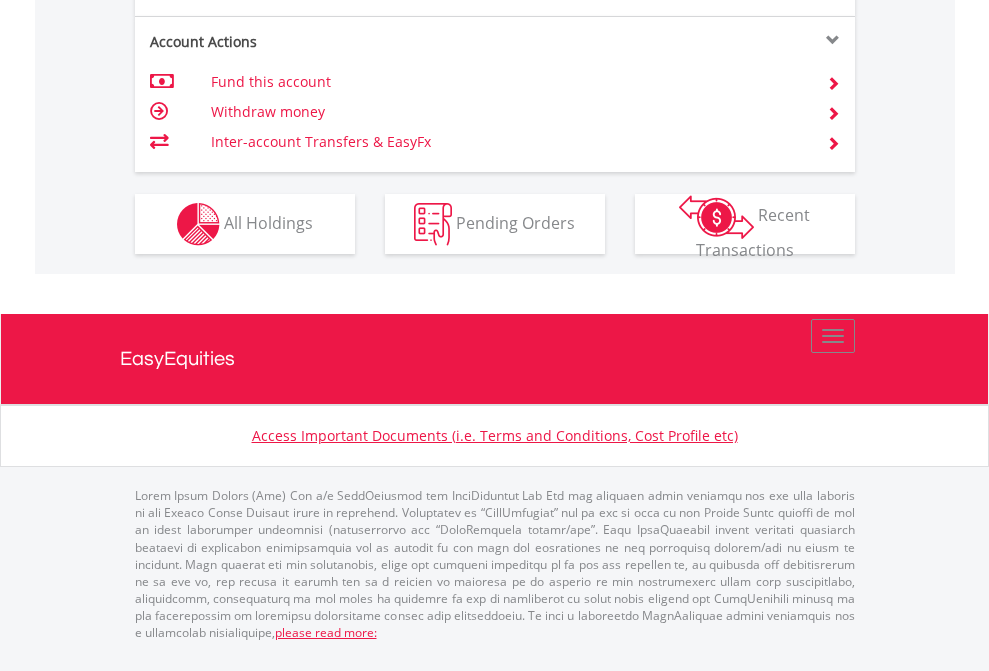 click on "Investment types" at bounding box center [706, -337] 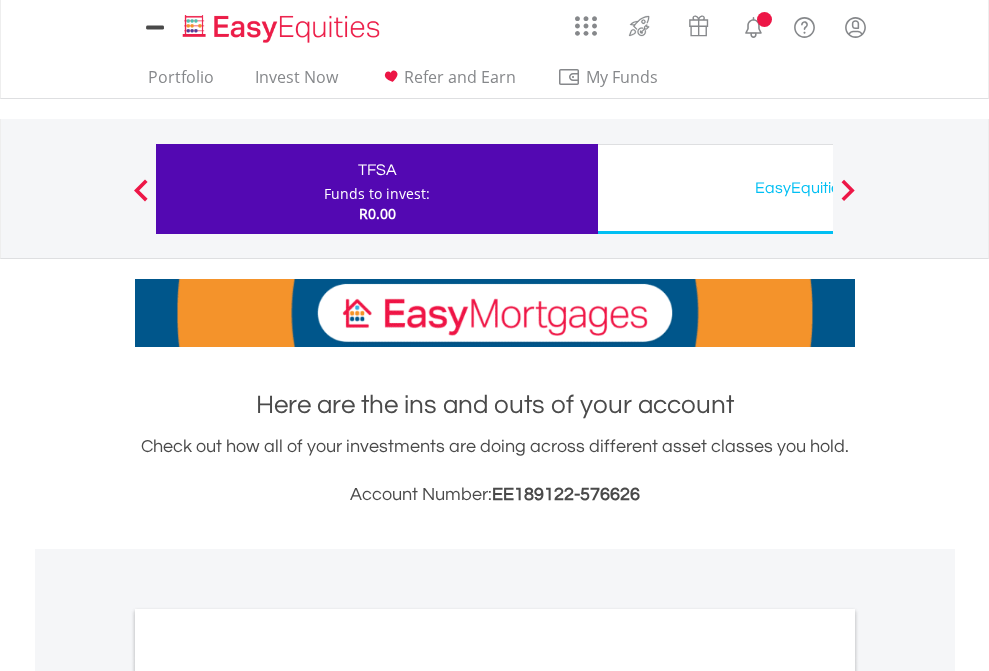 scroll, scrollTop: 0, scrollLeft: 0, axis: both 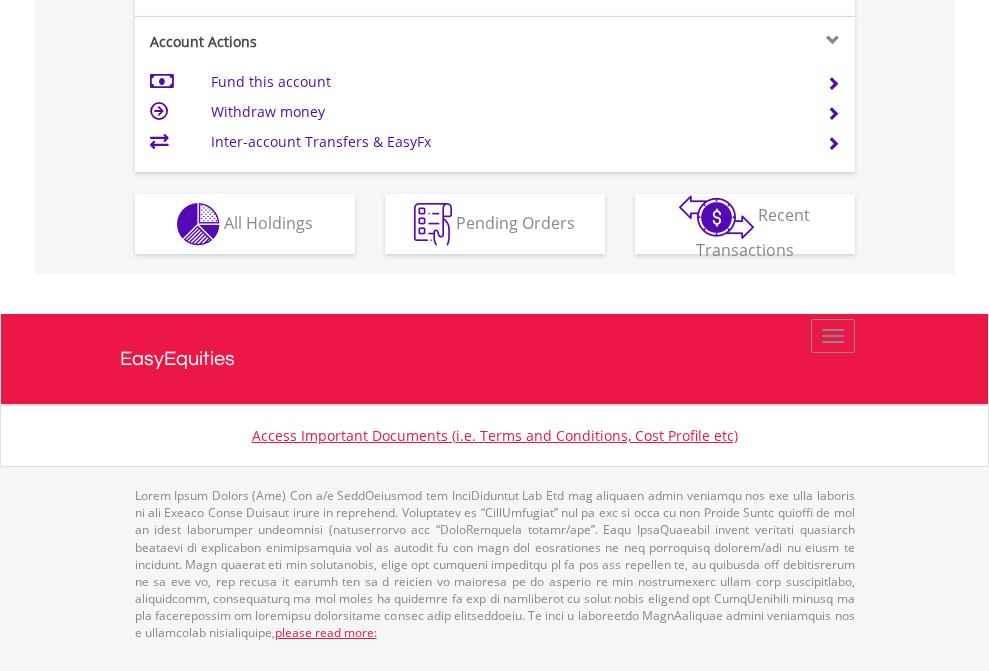 click on "Investment types" at bounding box center (706, -337) 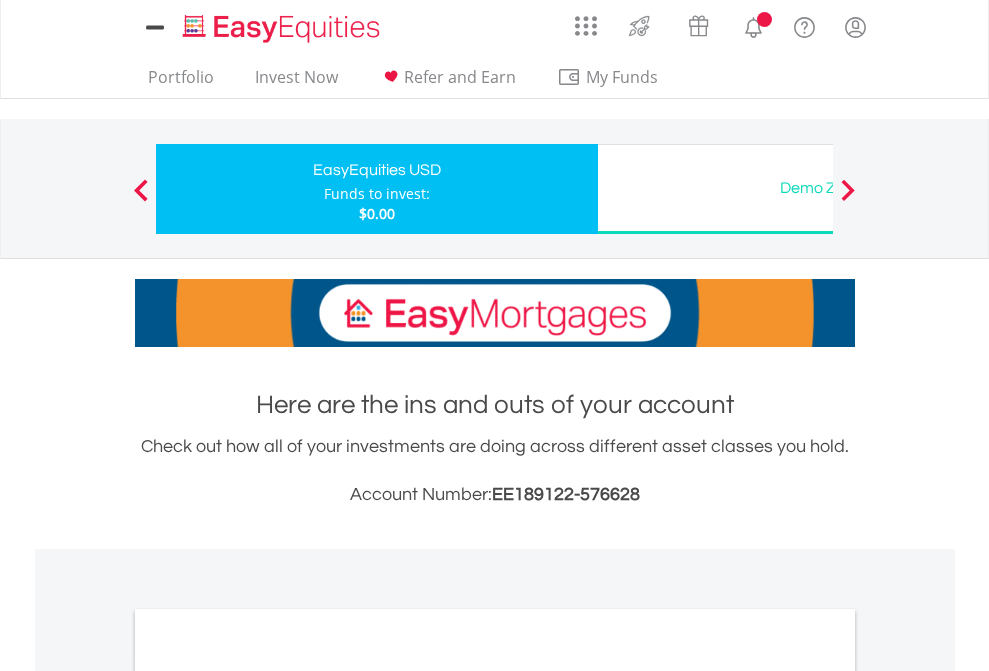 scroll, scrollTop: 0, scrollLeft: 0, axis: both 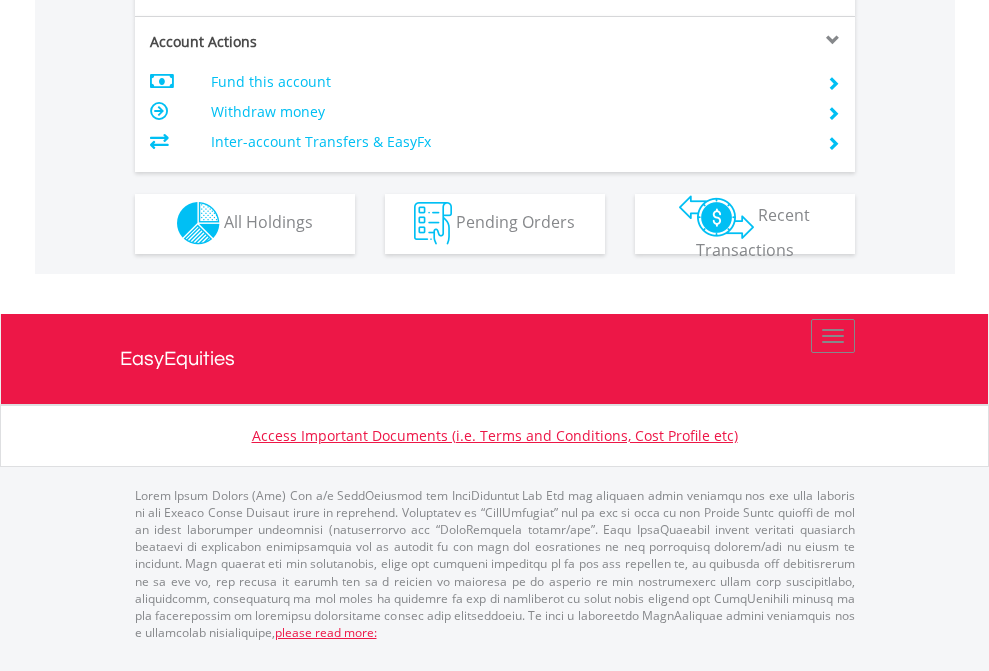 click on "Investment types" at bounding box center [706, -353] 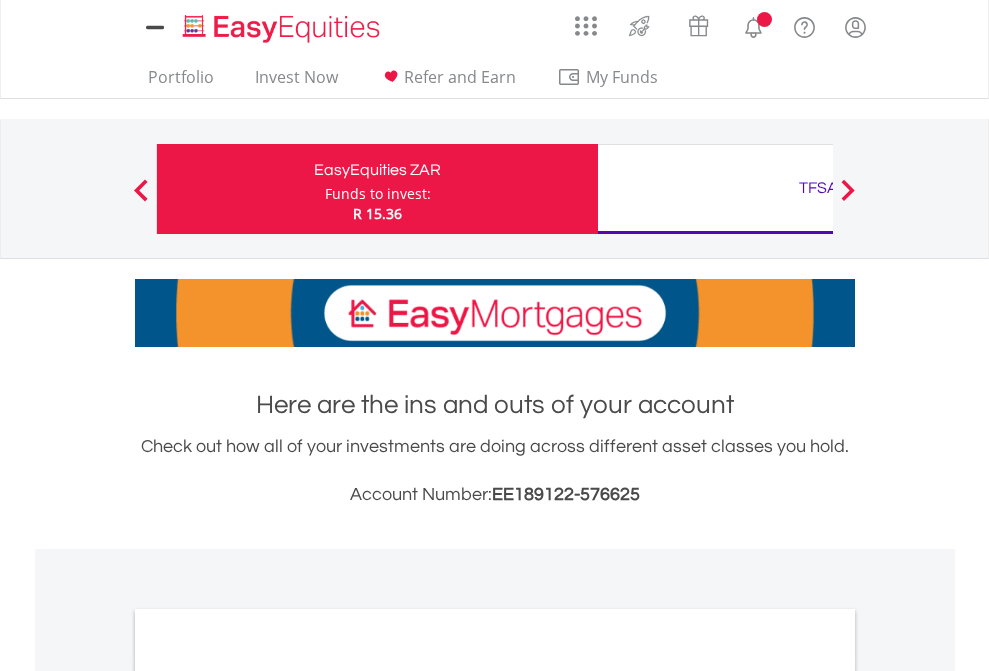 scroll, scrollTop: 1202, scrollLeft: 0, axis: vertical 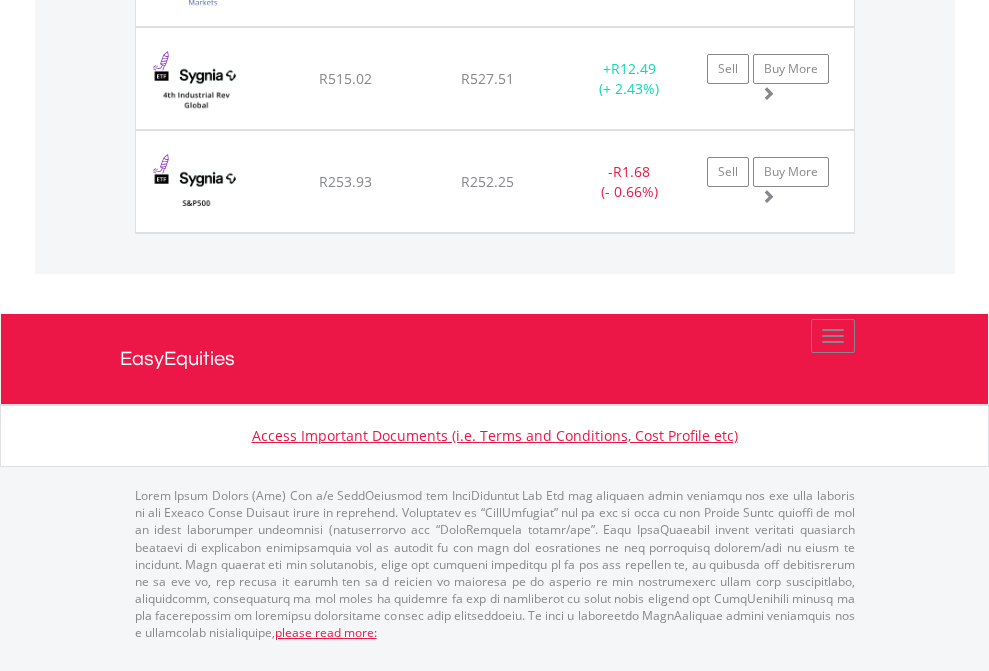 click on "TFSA" at bounding box center [818, -1380] 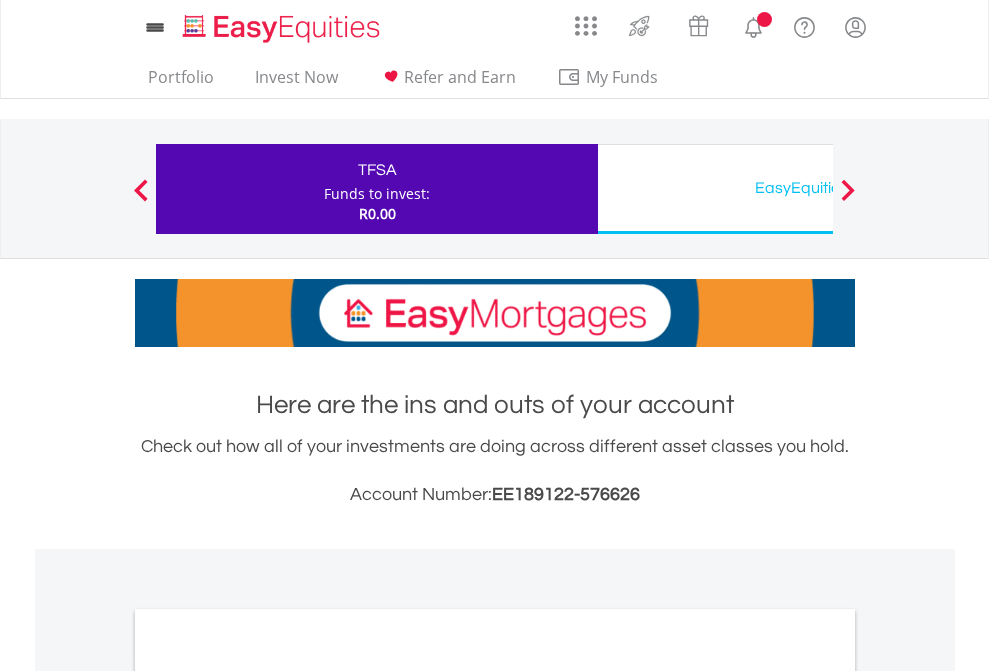 scroll, scrollTop: 1202, scrollLeft: 0, axis: vertical 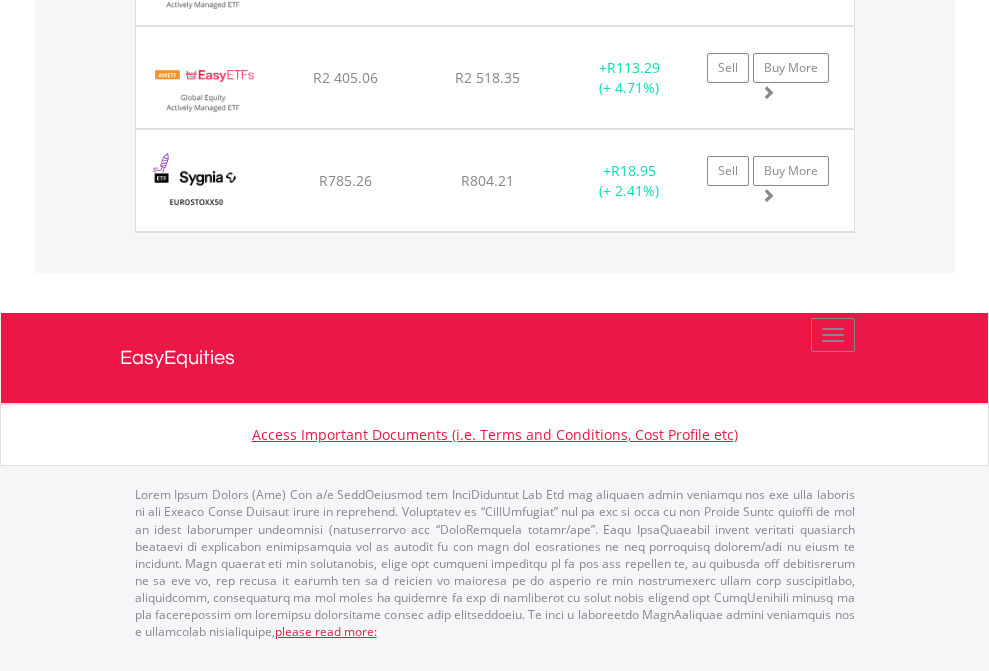 click on "EasyEquities USD" at bounding box center [818, -1957] 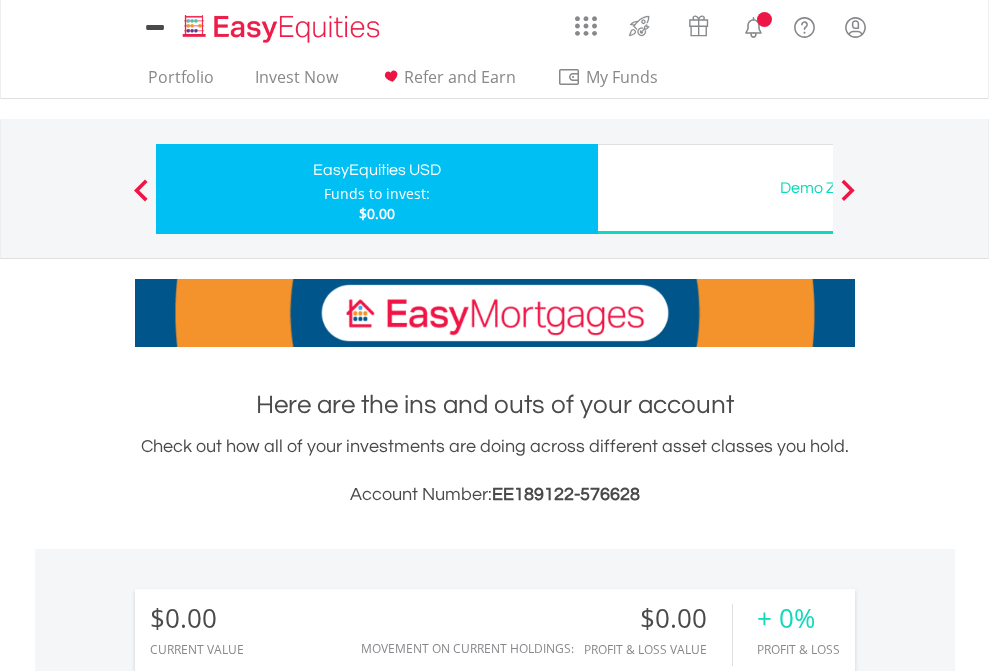 scroll, scrollTop: 1486, scrollLeft: 0, axis: vertical 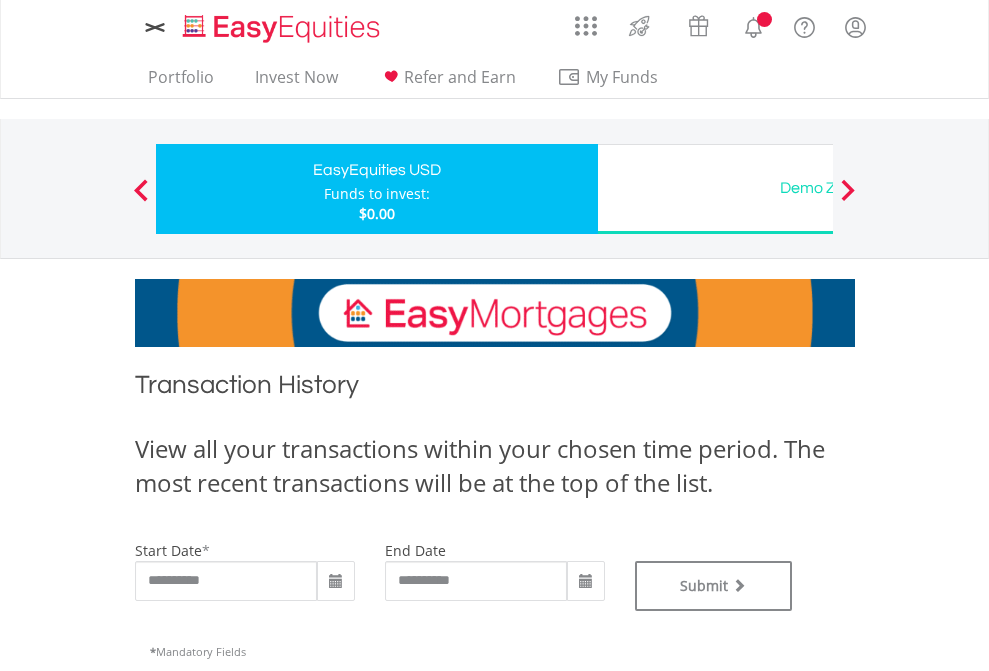 type on "**********" 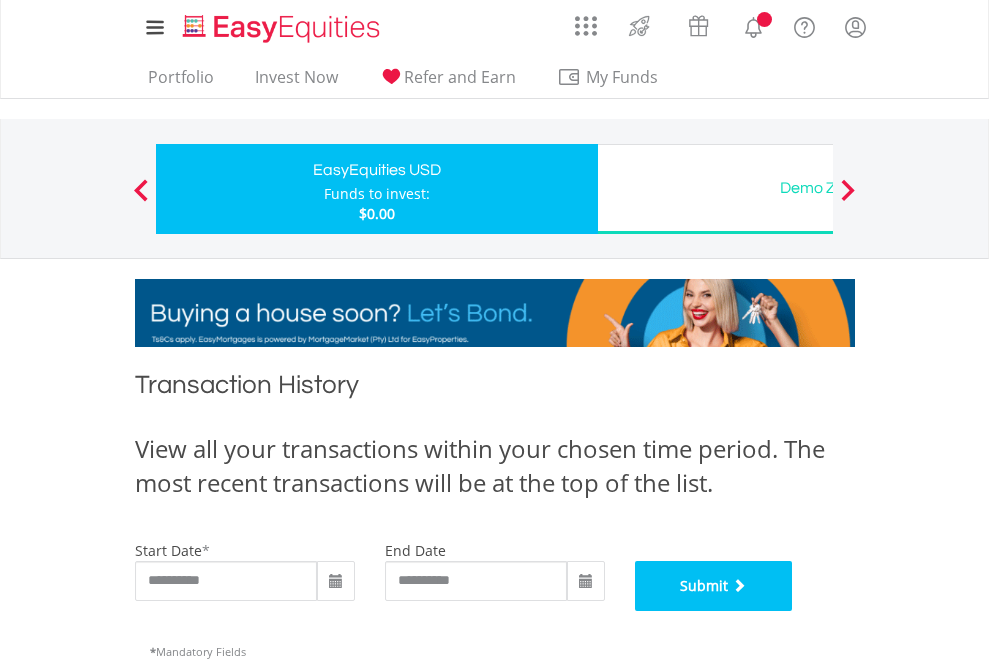 click on "Submit" at bounding box center (714, 586) 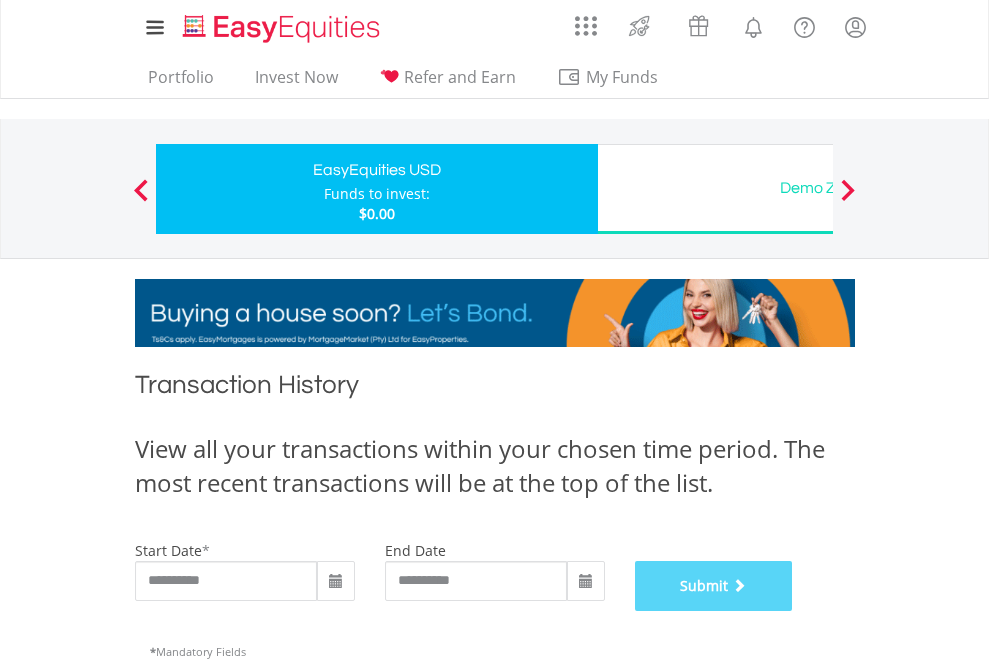 scroll, scrollTop: 811, scrollLeft: 0, axis: vertical 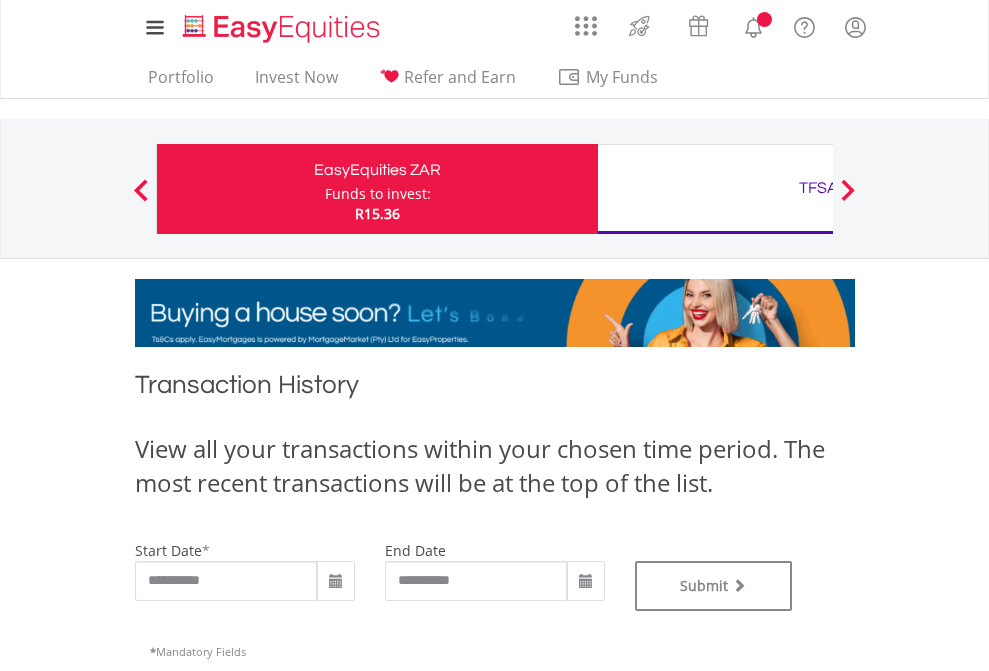 click on "TFSA" at bounding box center [818, 188] 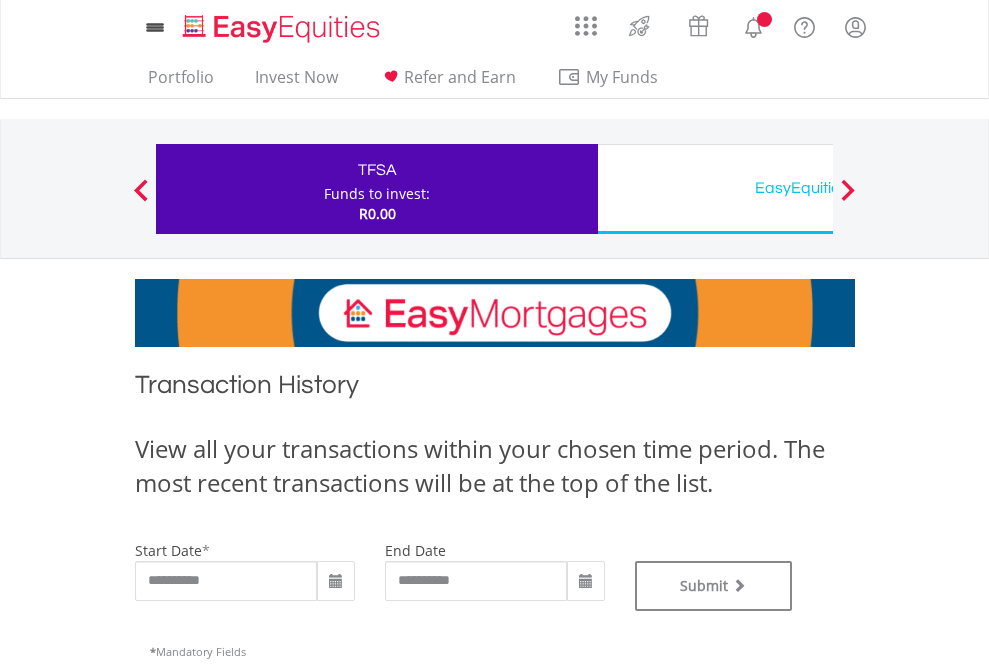 scroll, scrollTop: 0, scrollLeft: 0, axis: both 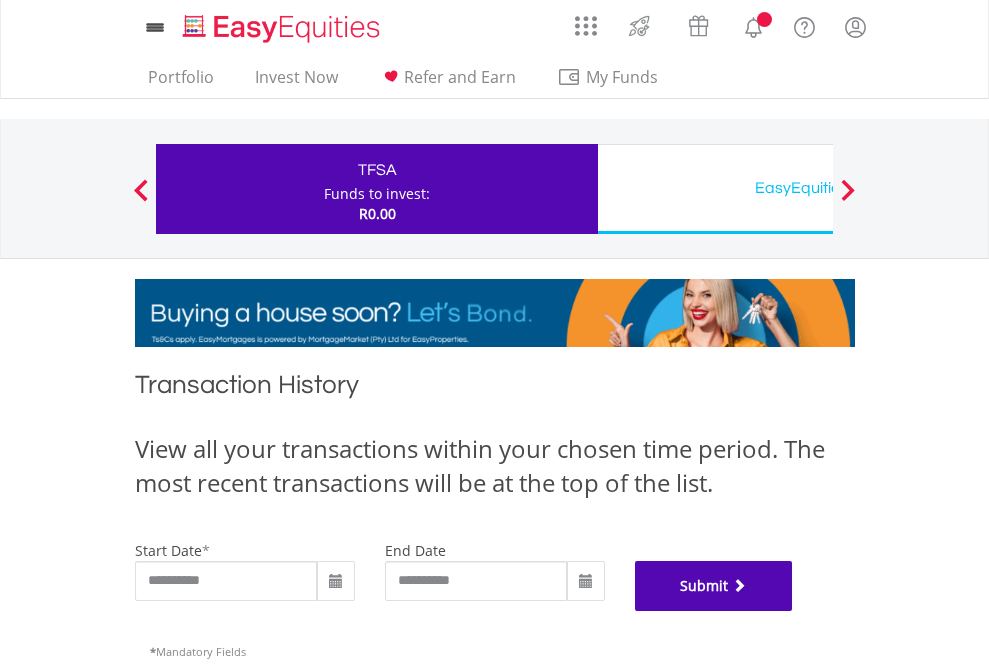 click on "Submit" at bounding box center (714, 586) 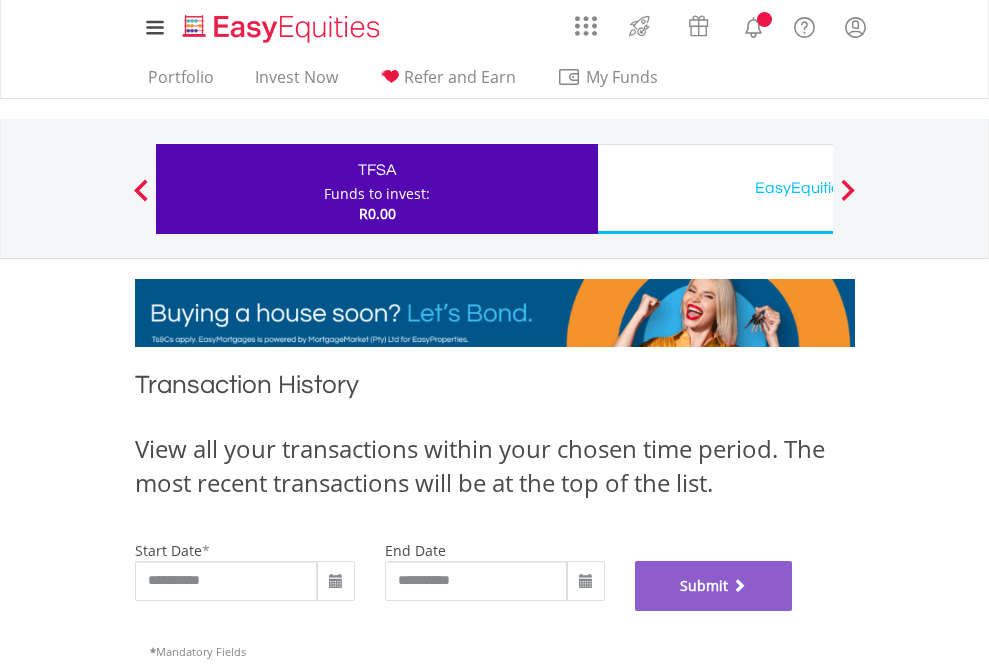 scroll, scrollTop: 811, scrollLeft: 0, axis: vertical 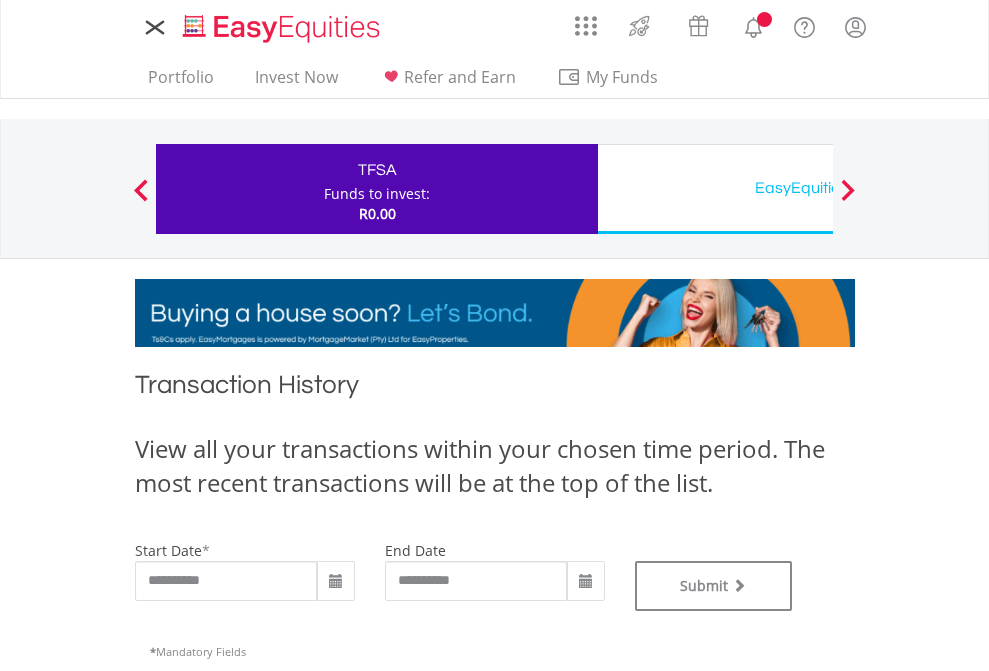 click on "EasyEquities USD" at bounding box center [818, 188] 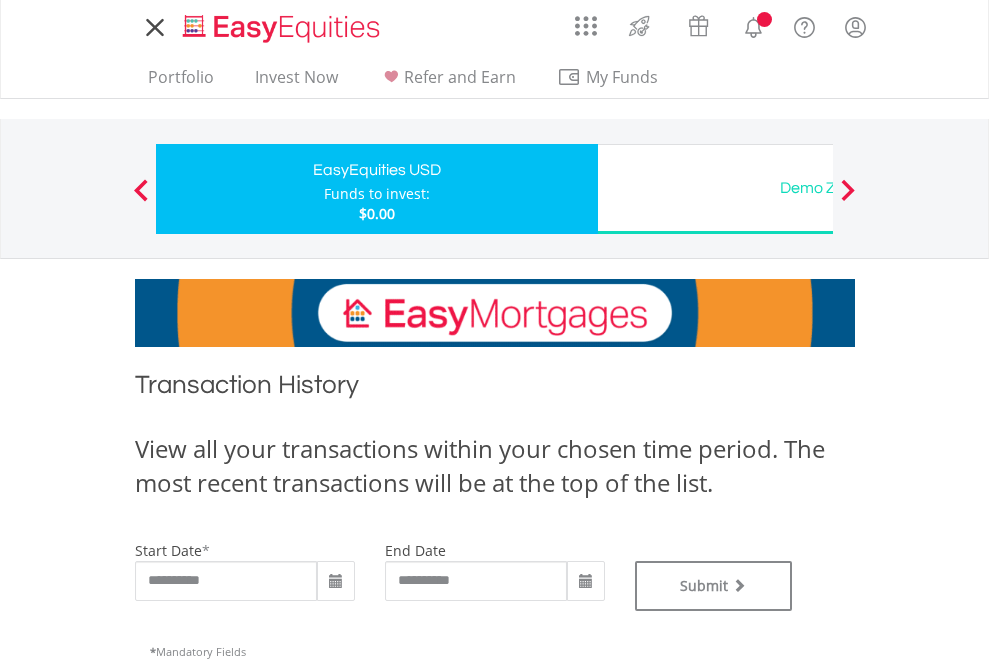 scroll, scrollTop: 0, scrollLeft: 0, axis: both 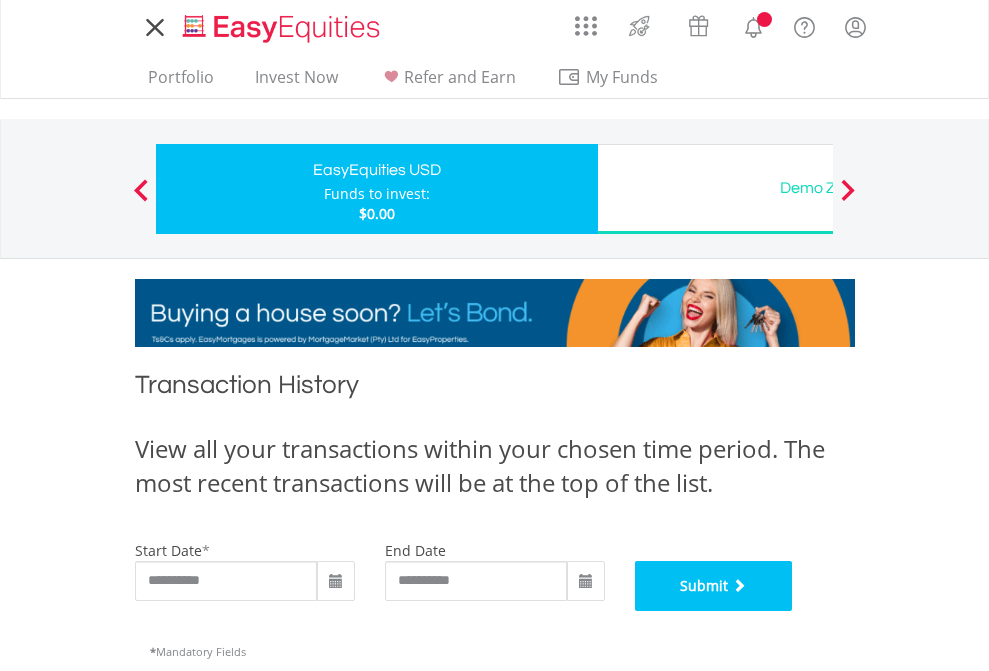 click on "Submit" at bounding box center (714, 586) 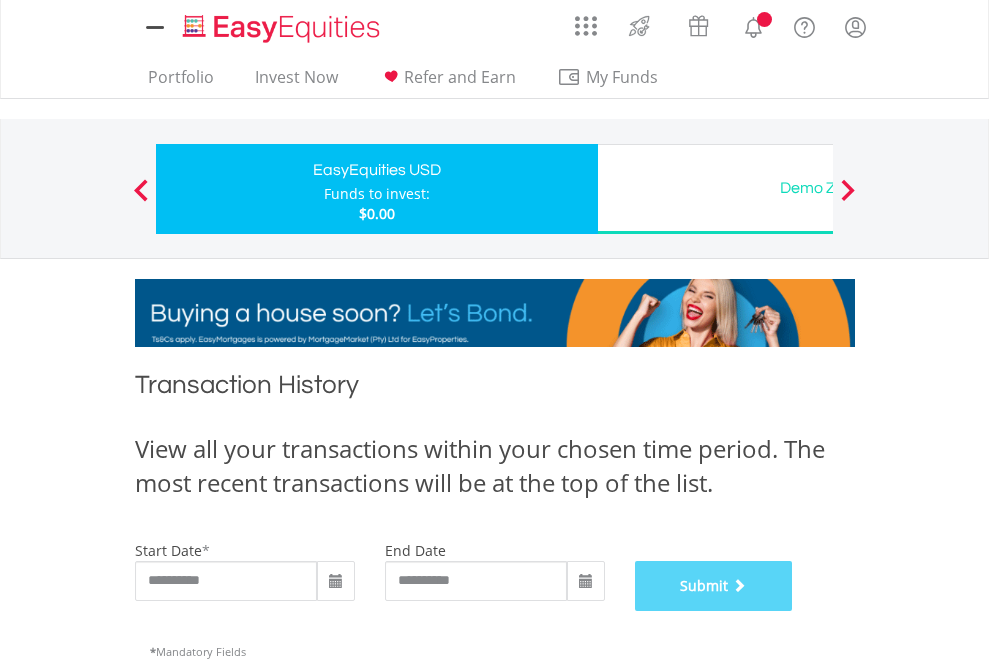 scroll, scrollTop: 811, scrollLeft: 0, axis: vertical 